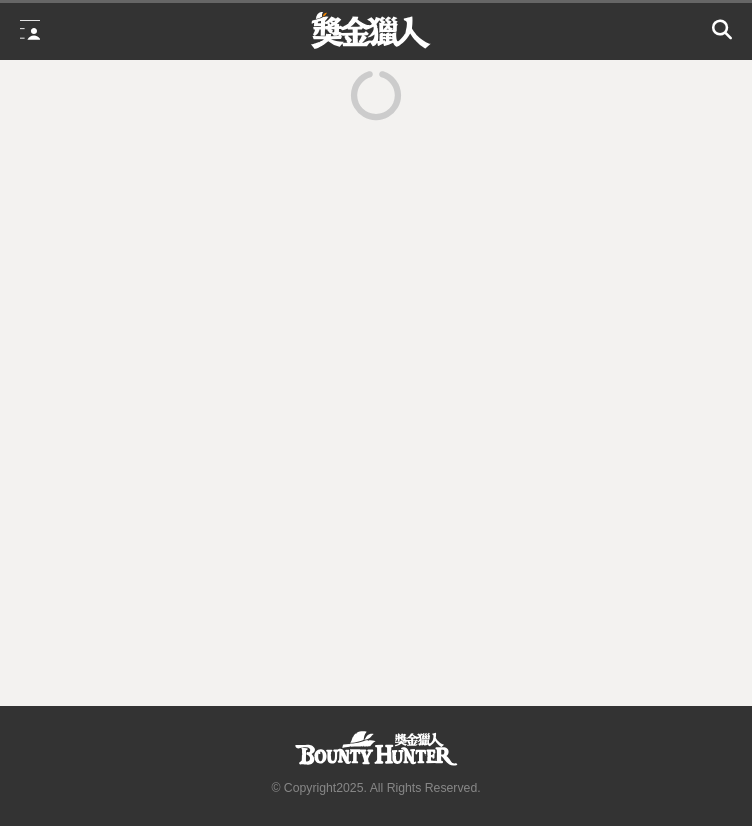 scroll, scrollTop: 0, scrollLeft: 0, axis: both 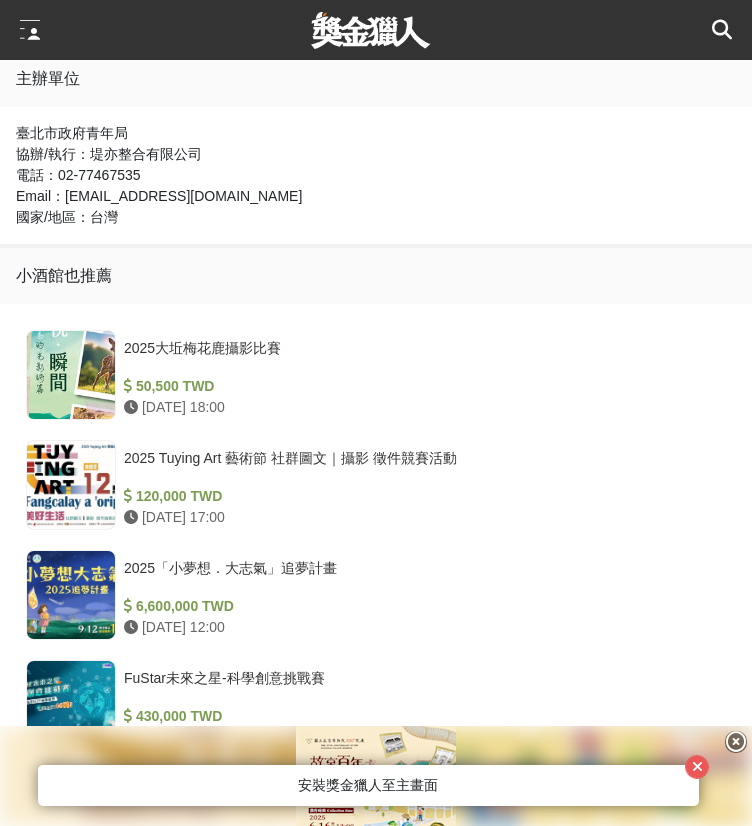 click on "顯示更多內容" at bounding box center (376, -720) 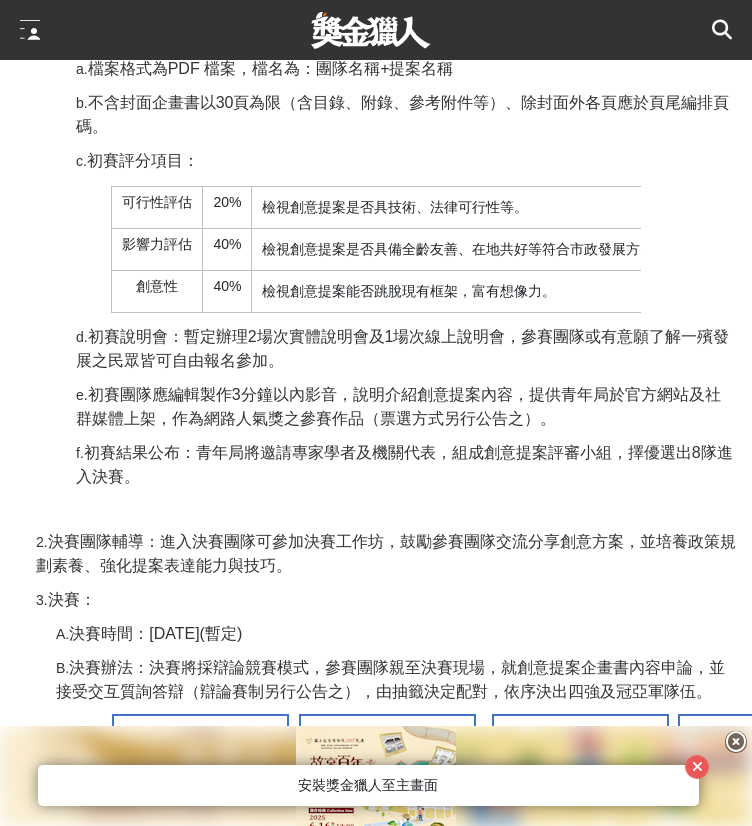 scroll, scrollTop: 2500, scrollLeft: 0, axis: vertical 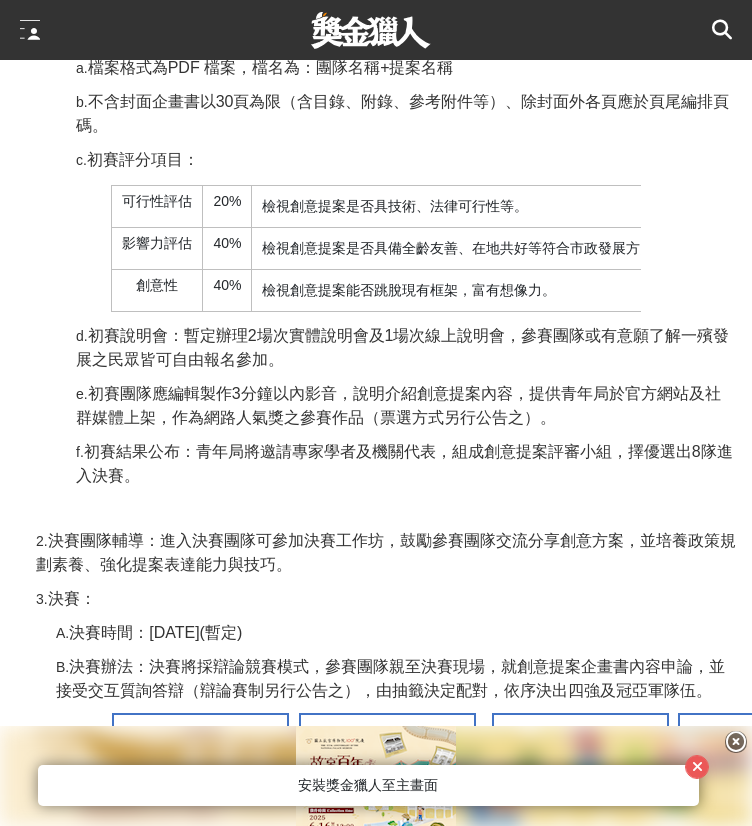 click at bounding box center [281, -650] 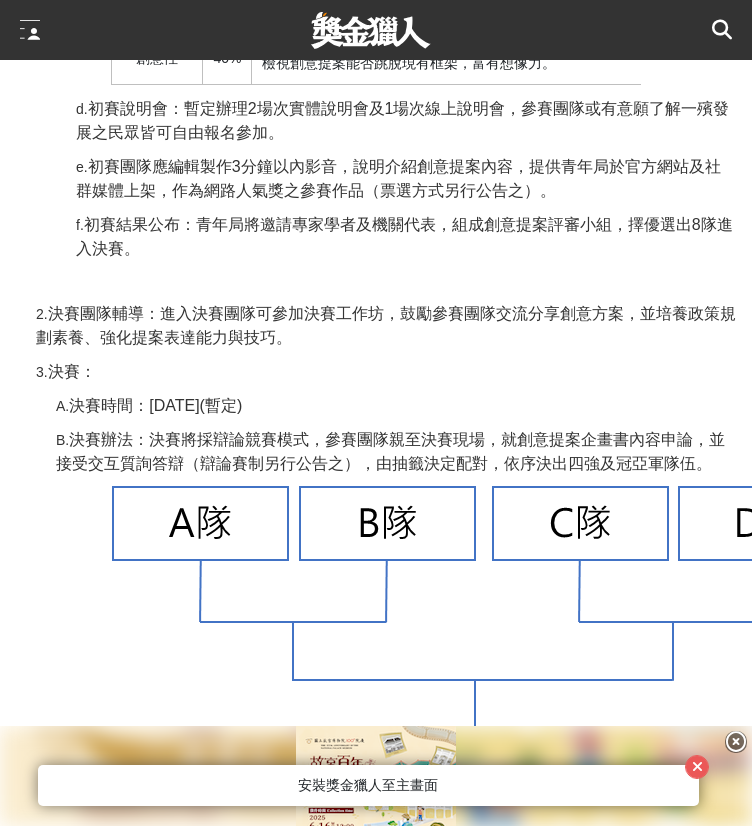 scroll, scrollTop: 2800, scrollLeft: 0, axis: vertical 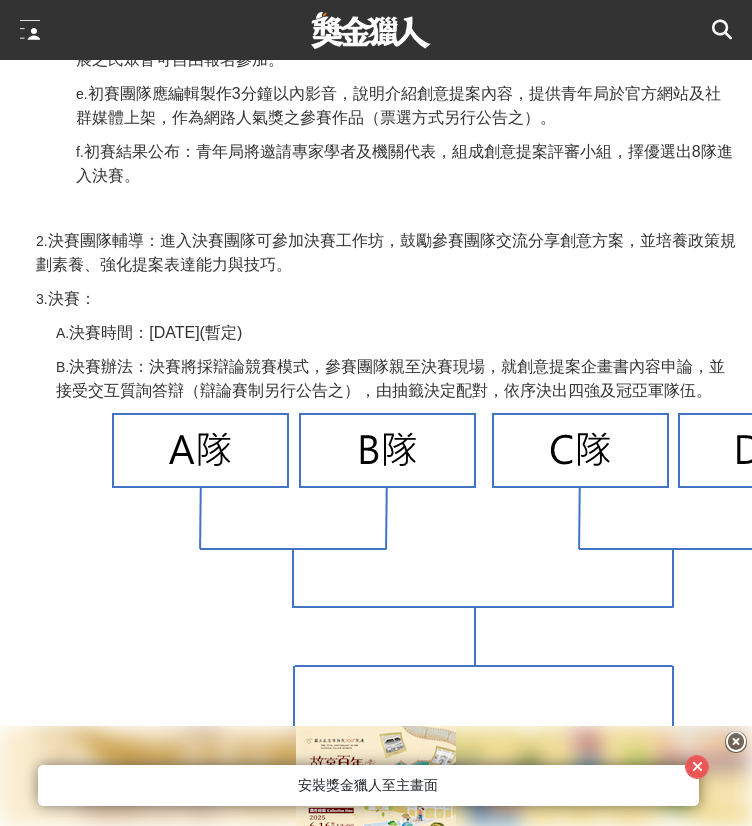 drag, startPoint x: 73, startPoint y: 513, endPoint x: 172, endPoint y: 564, distance: 111.364265 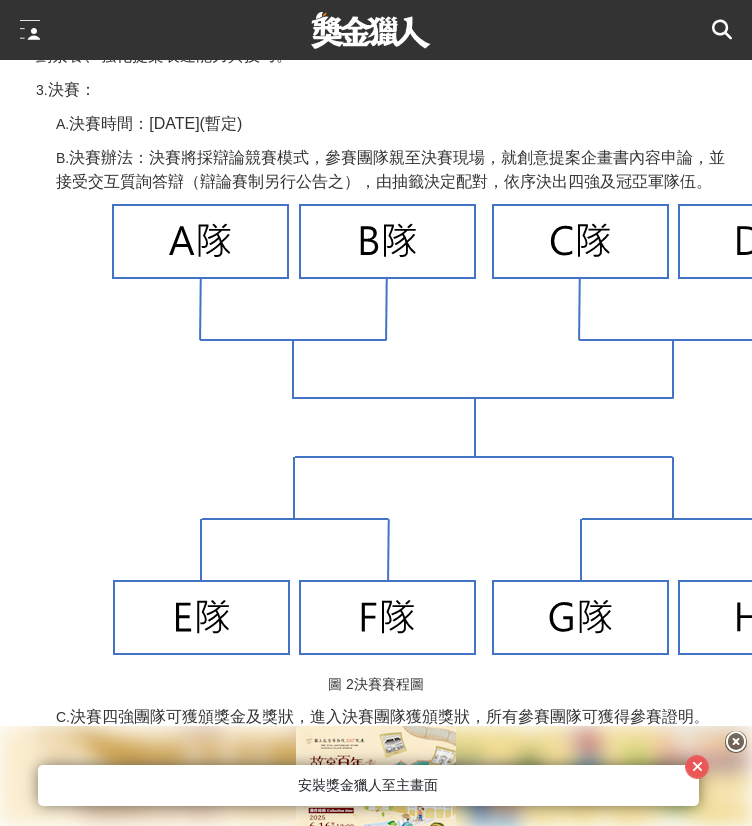 scroll, scrollTop: 3000, scrollLeft: 0, axis: vertical 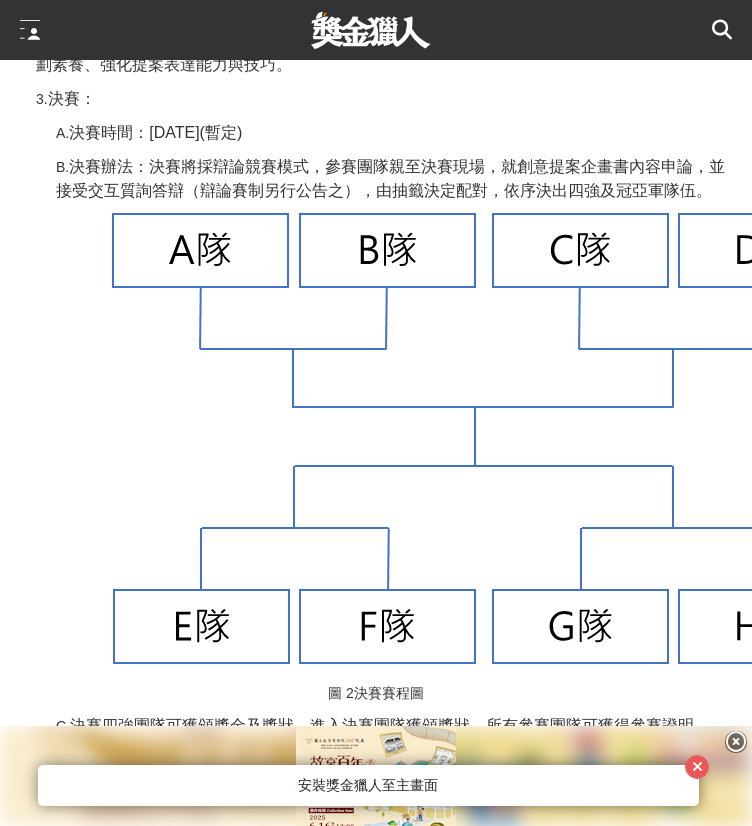 drag, startPoint x: 60, startPoint y: 313, endPoint x: 370, endPoint y: 352, distance: 312.4436 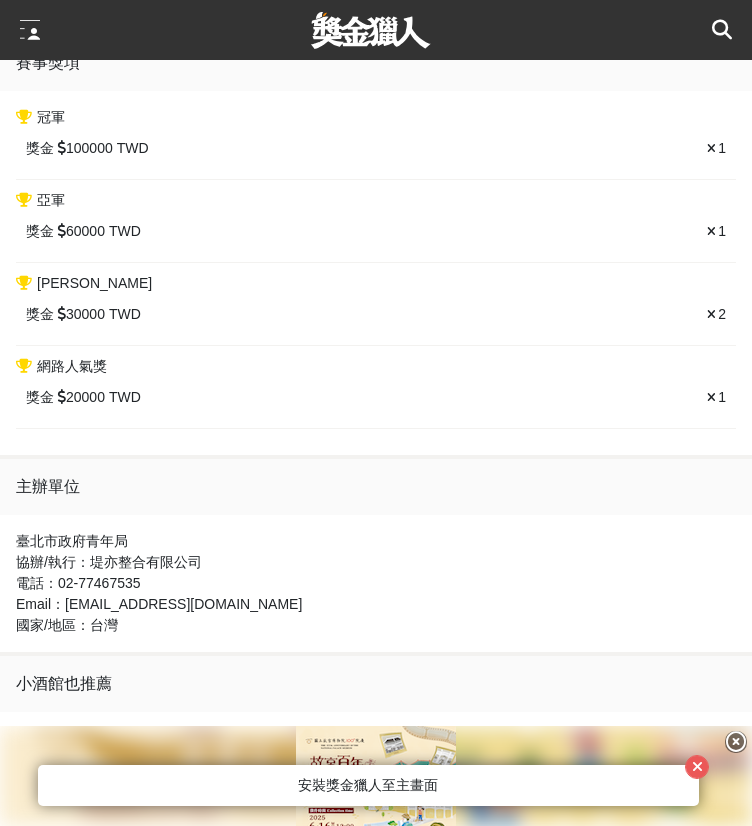 scroll, scrollTop: 4700, scrollLeft: 0, axis: vertical 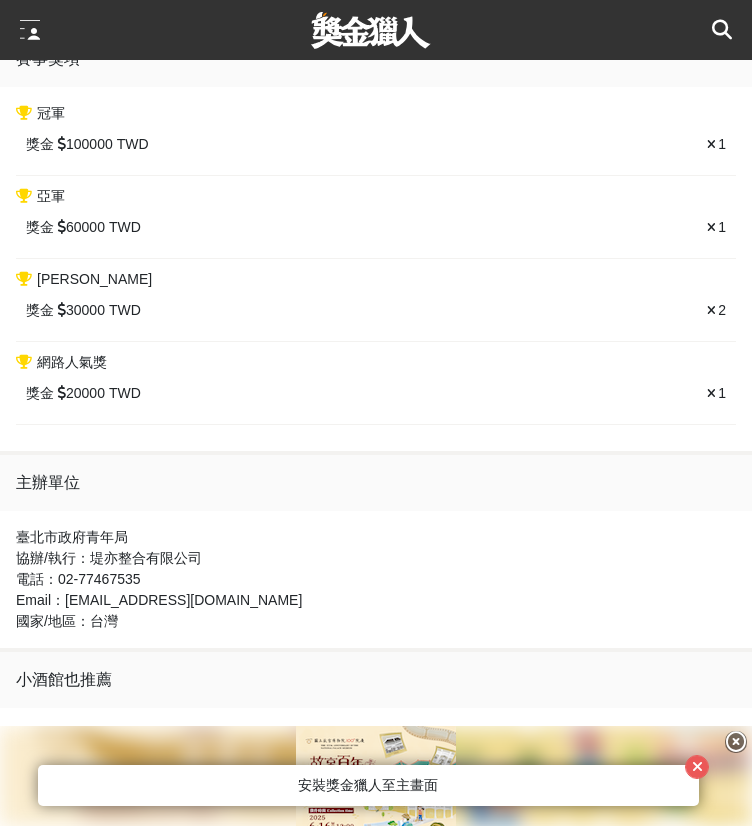 drag, startPoint x: 149, startPoint y: 263, endPoint x: 624, endPoint y: 403, distance: 495.20197 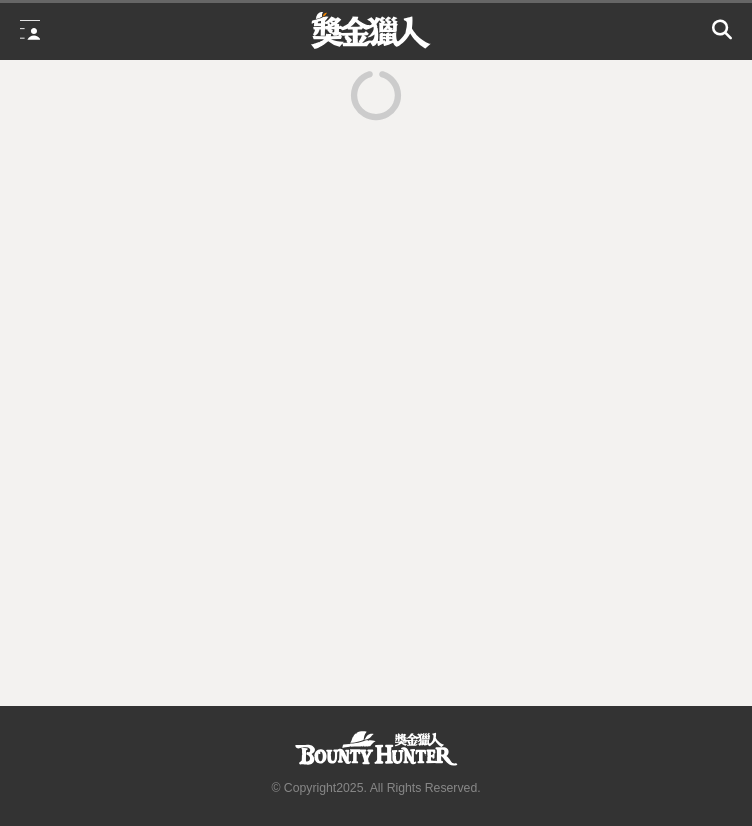 scroll, scrollTop: 0, scrollLeft: 0, axis: both 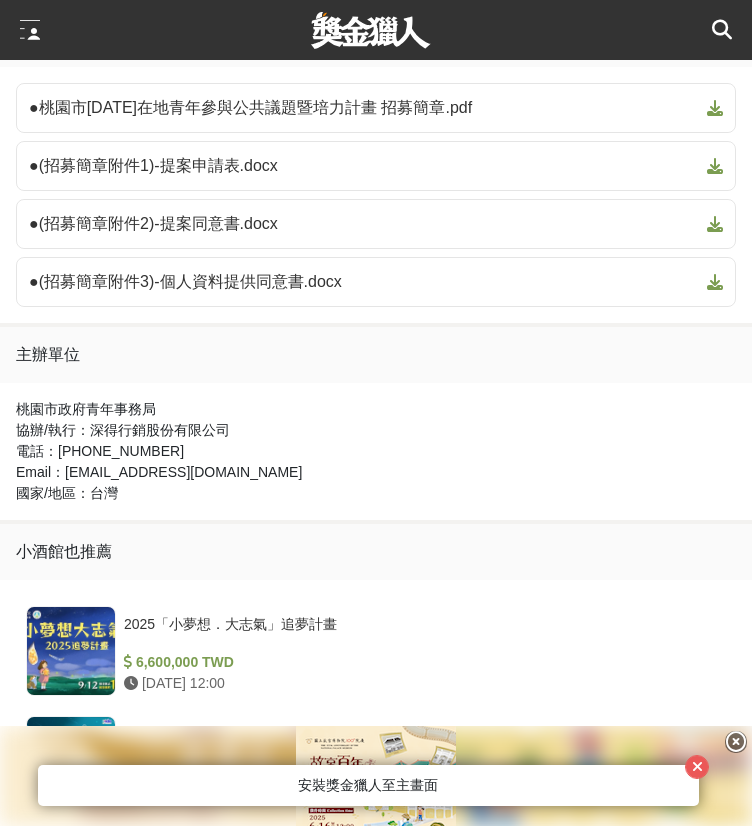 click on "顯示更多內容" at bounding box center [376, -20] 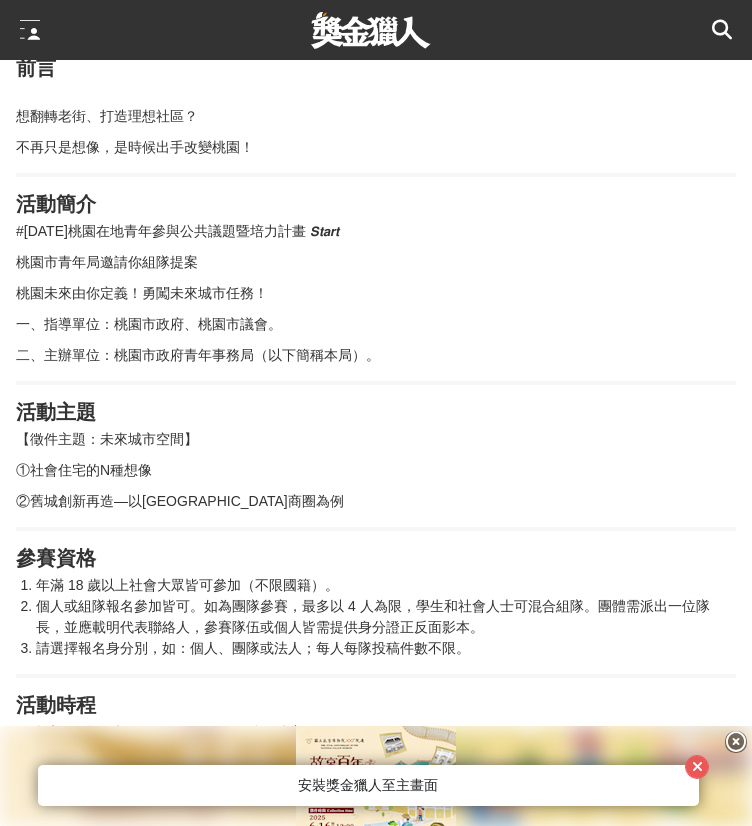 scroll, scrollTop: 700, scrollLeft: 0, axis: vertical 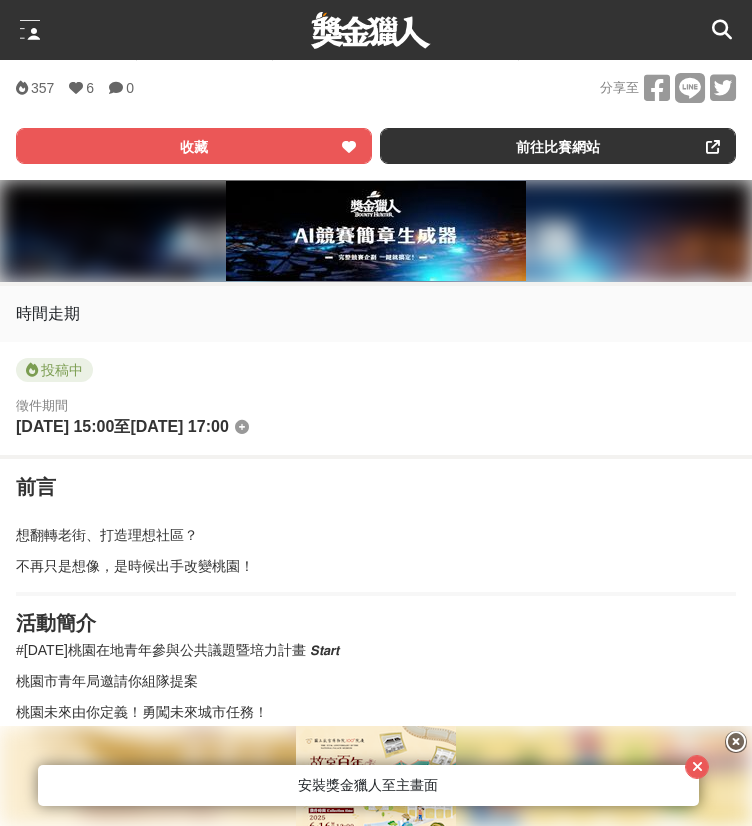 drag, startPoint x: 361, startPoint y: 129, endPoint x: 33, endPoint y: 142, distance: 328.2575 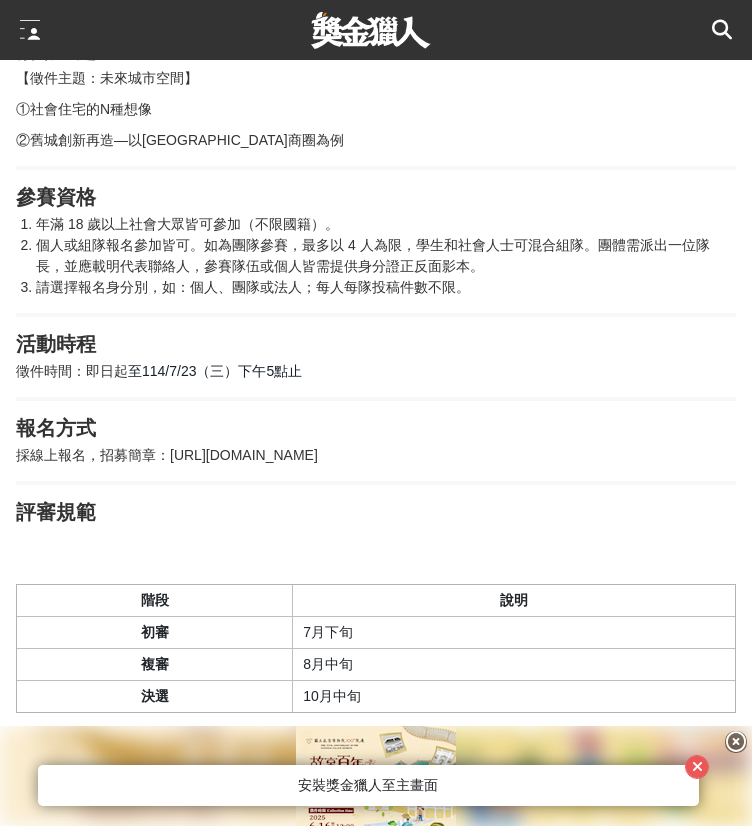 scroll, scrollTop: 1600, scrollLeft: 0, axis: vertical 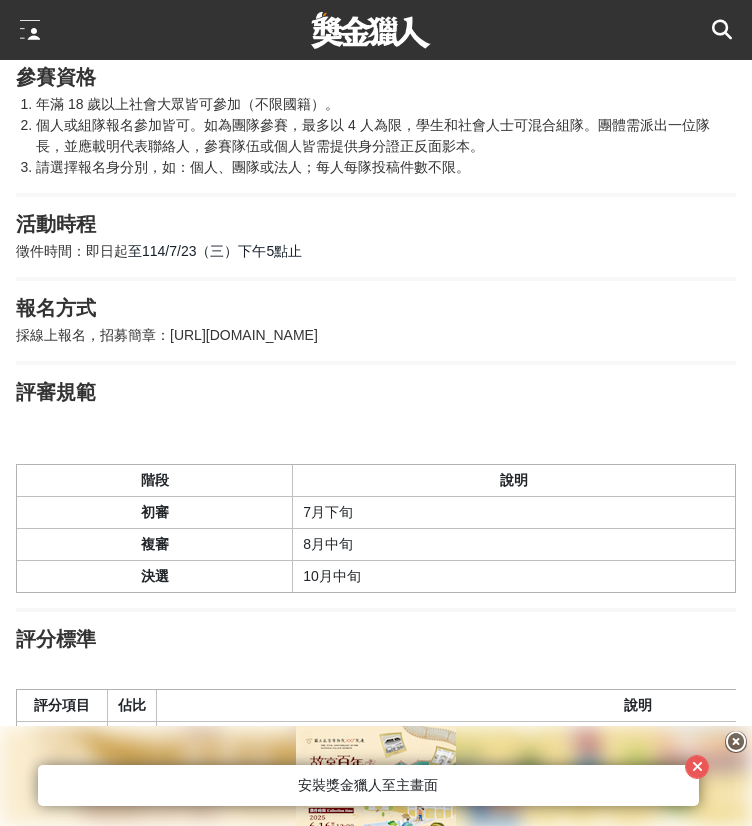 drag, startPoint x: 133, startPoint y: 538, endPoint x: 271, endPoint y: 545, distance: 138.17743 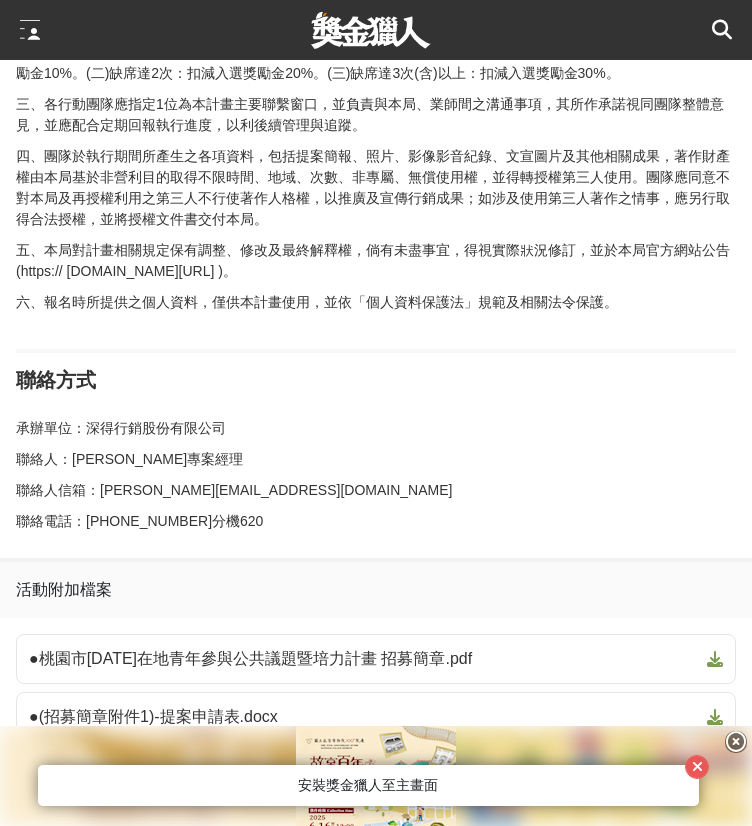 scroll, scrollTop: 2800, scrollLeft: 0, axis: vertical 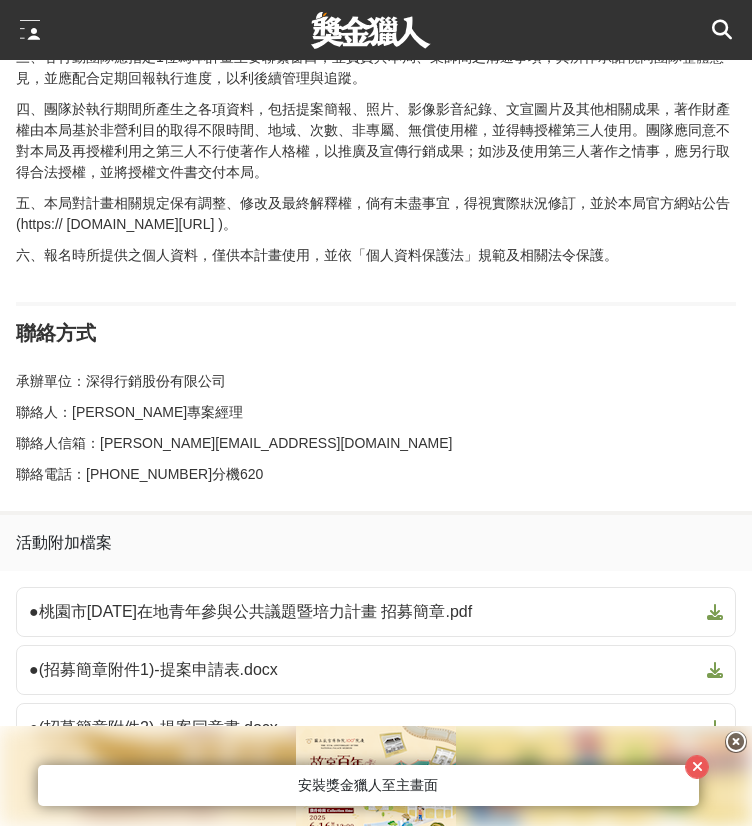 drag, startPoint x: 67, startPoint y: 505, endPoint x: 704, endPoint y: 588, distance: 642.38464 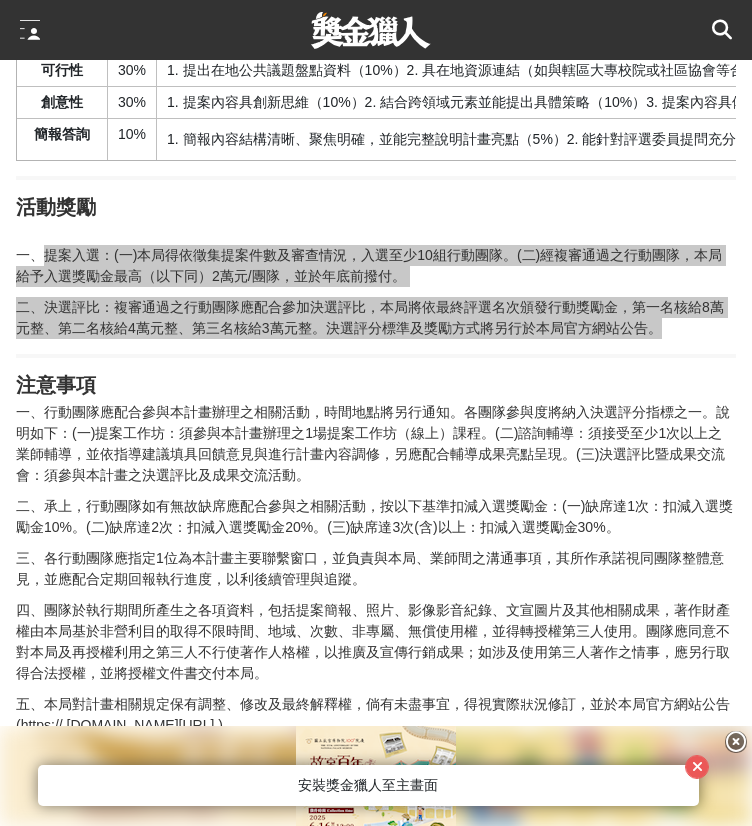 scroll, scrollTop: 1800, scrollLeft: 0, axis: vertical 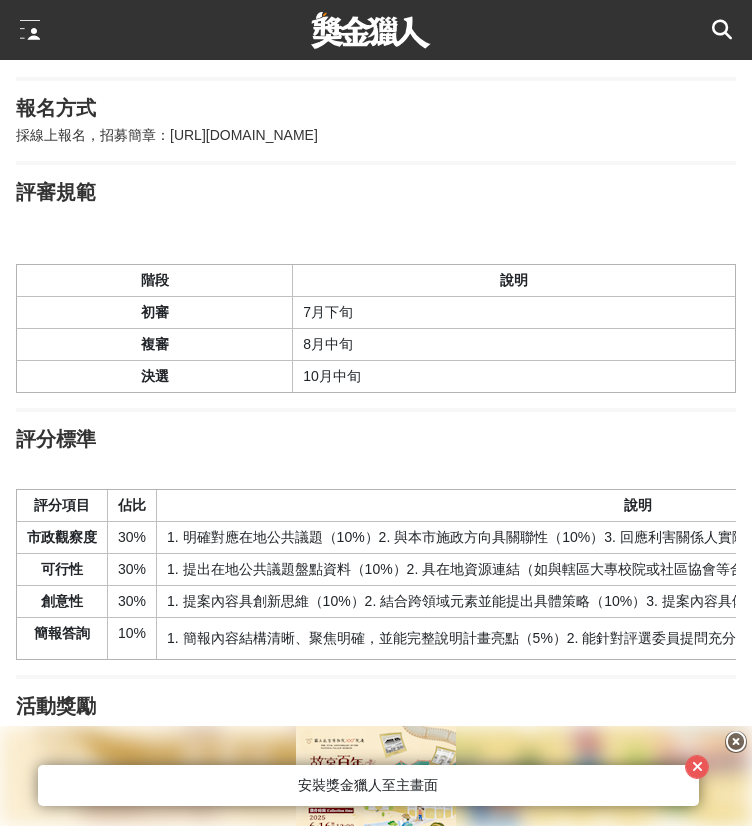 drag, startPoint x: 53, startPoint y: 572, endPoint x: 420, endPoint y: 596, distance: 367.7839 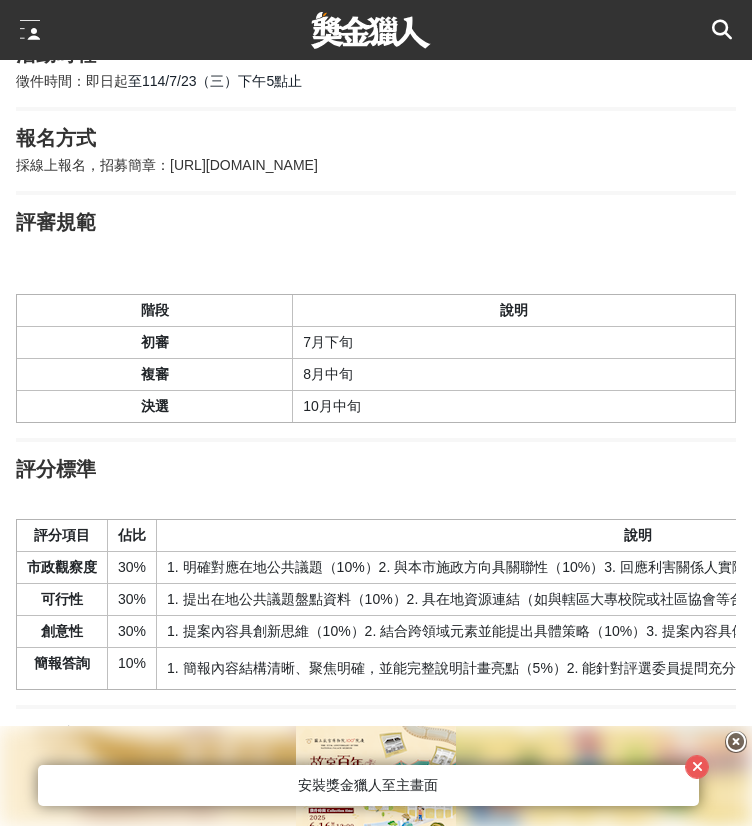 scroll, scrollTop: 1800, scrollLeft: 0, axis: vertical 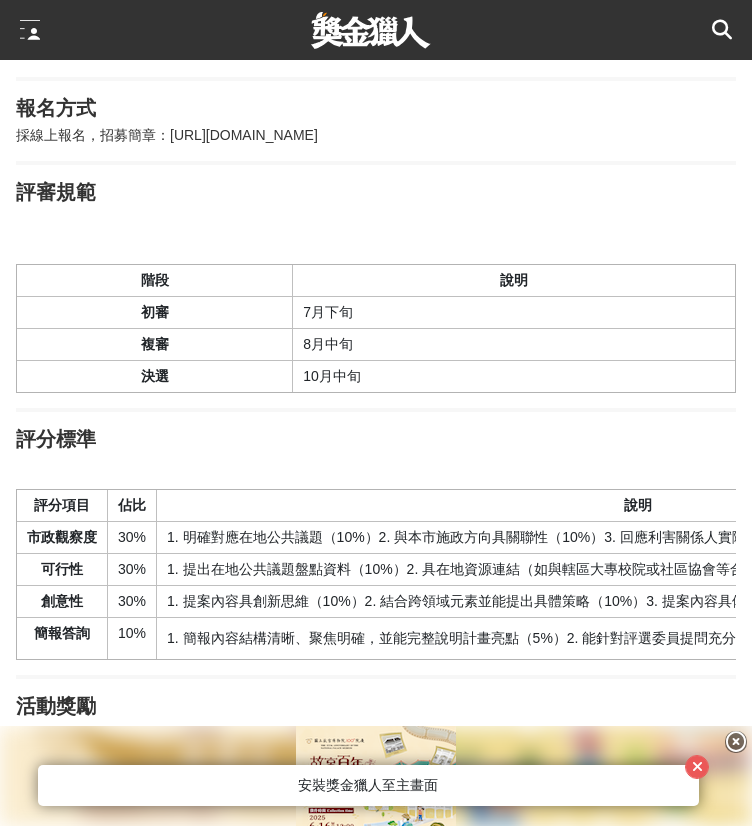 drag, startPoint x: 51, startPoint y: 458, endPoint x: 299, endPoint y: 485, distance: 249.46542 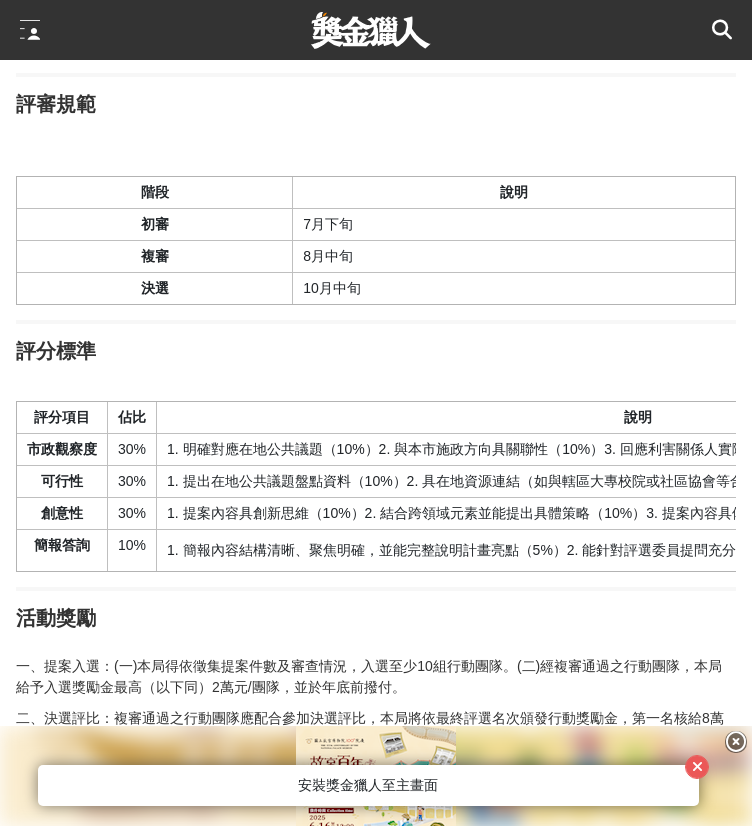 scroll, scrollTop: 1900, scrollLeft: 0, axis: vertical 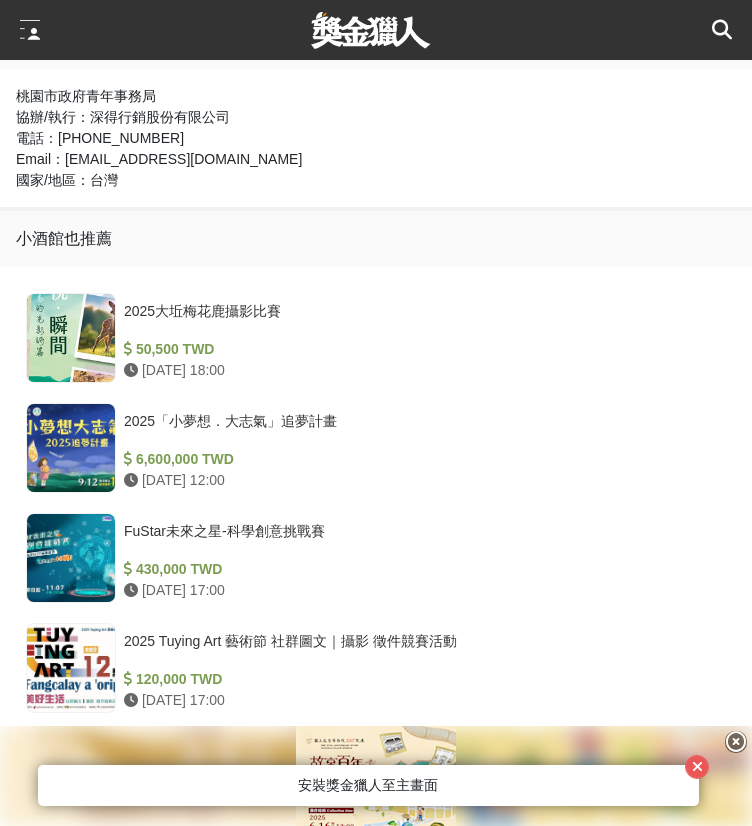 click on "顯示更多內容" at bounding box center (376, -333) 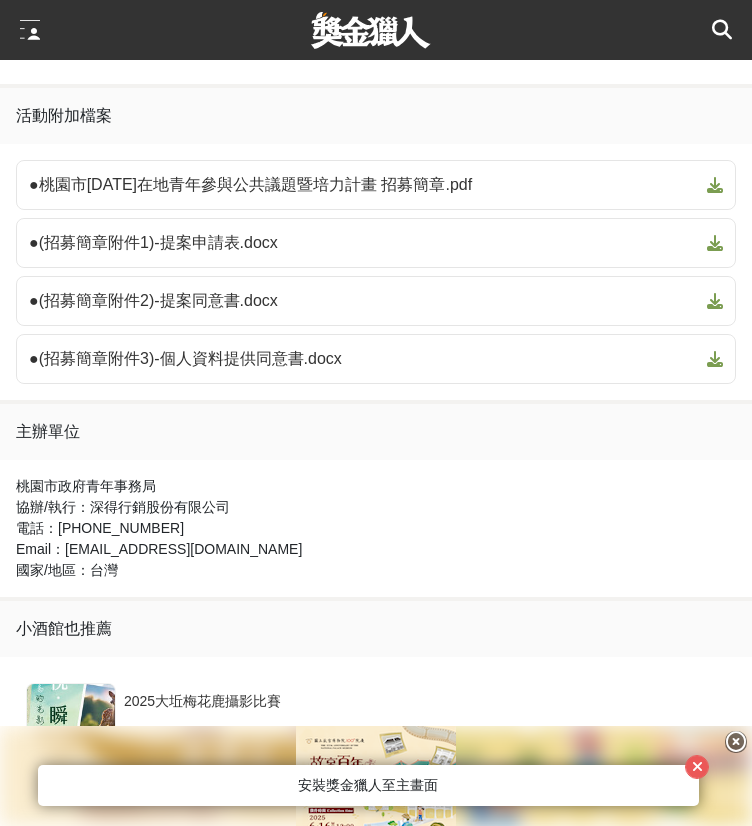 scroll, scrollTop: 3213, scrollLeft: 0, axis: vertical 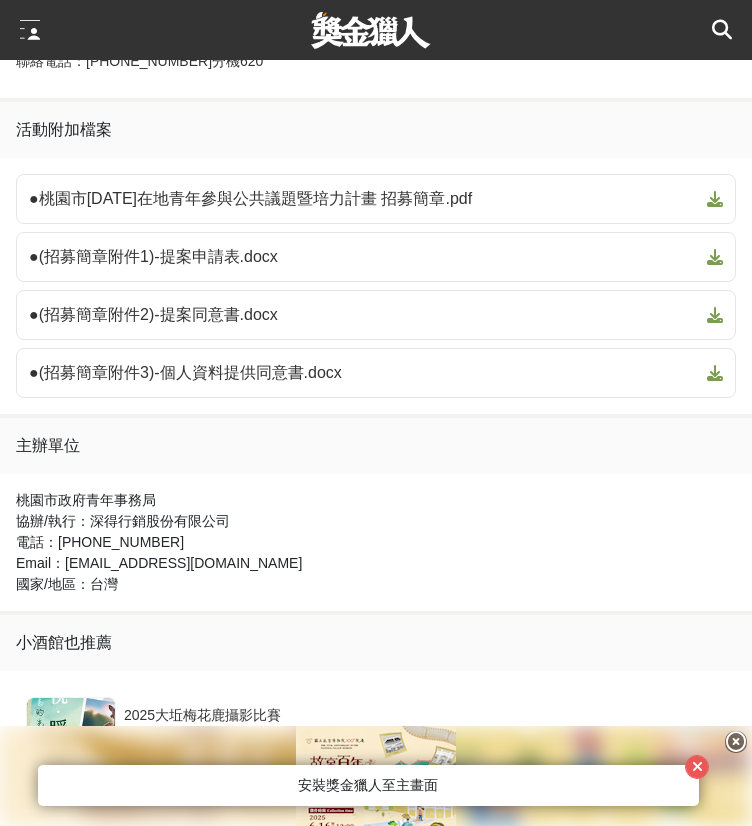 drag, startPoint x: 237, startPoint y: 566, endPoint x: 65, endPoint y: 571, distance: 172.07266 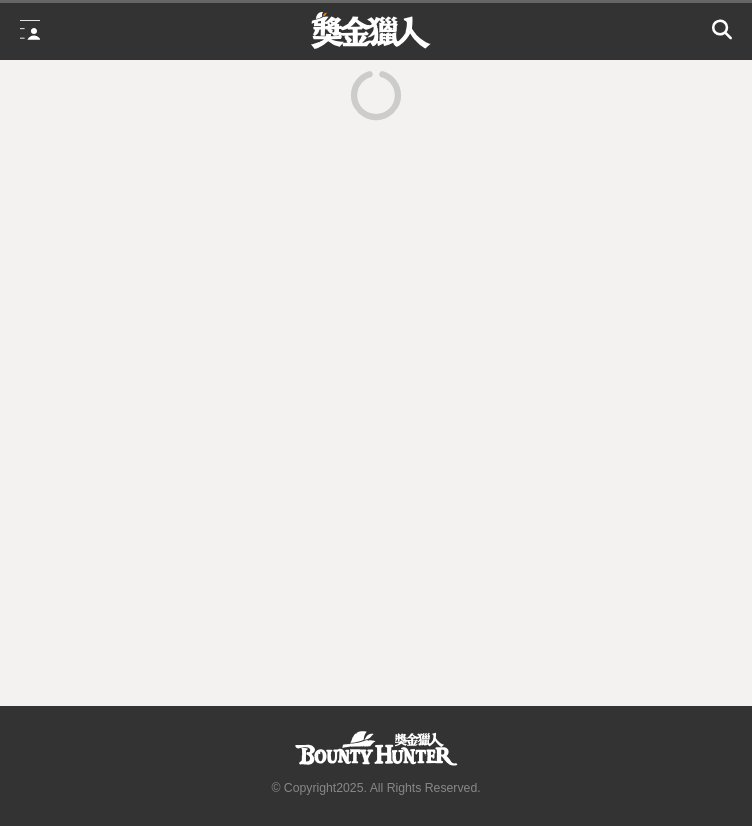 scroll, scrollTop: 13, scrollLeft: 0, axis: vertical 